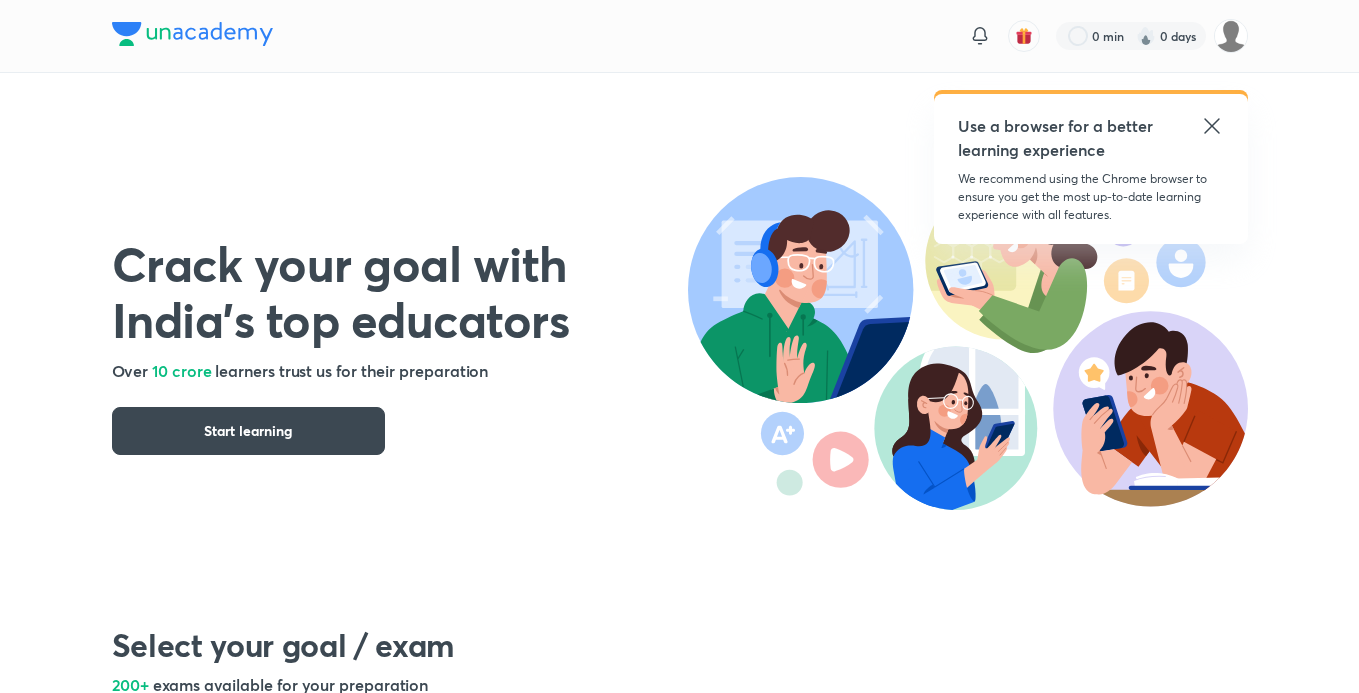 scroll, scrollTop: 0, scrollLeft: 0, axis: both 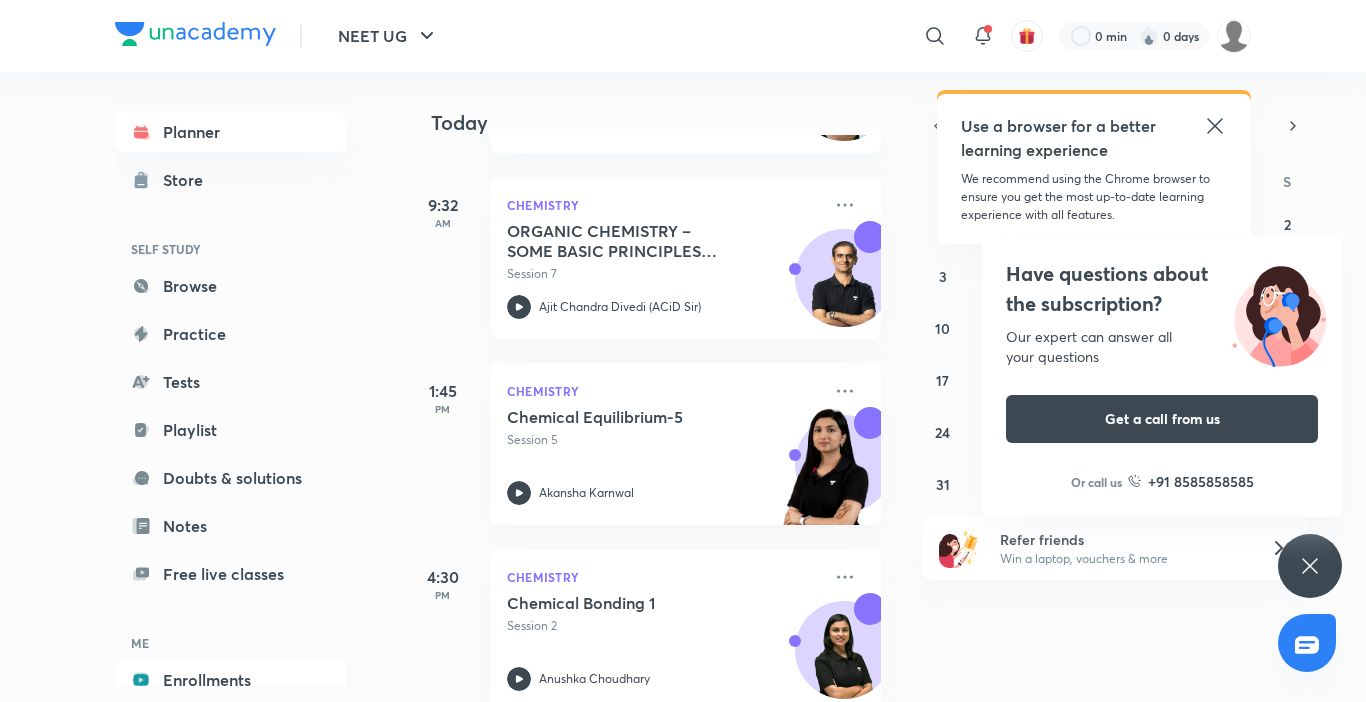 click on "Enrollments" at bounding box center [231, 680] 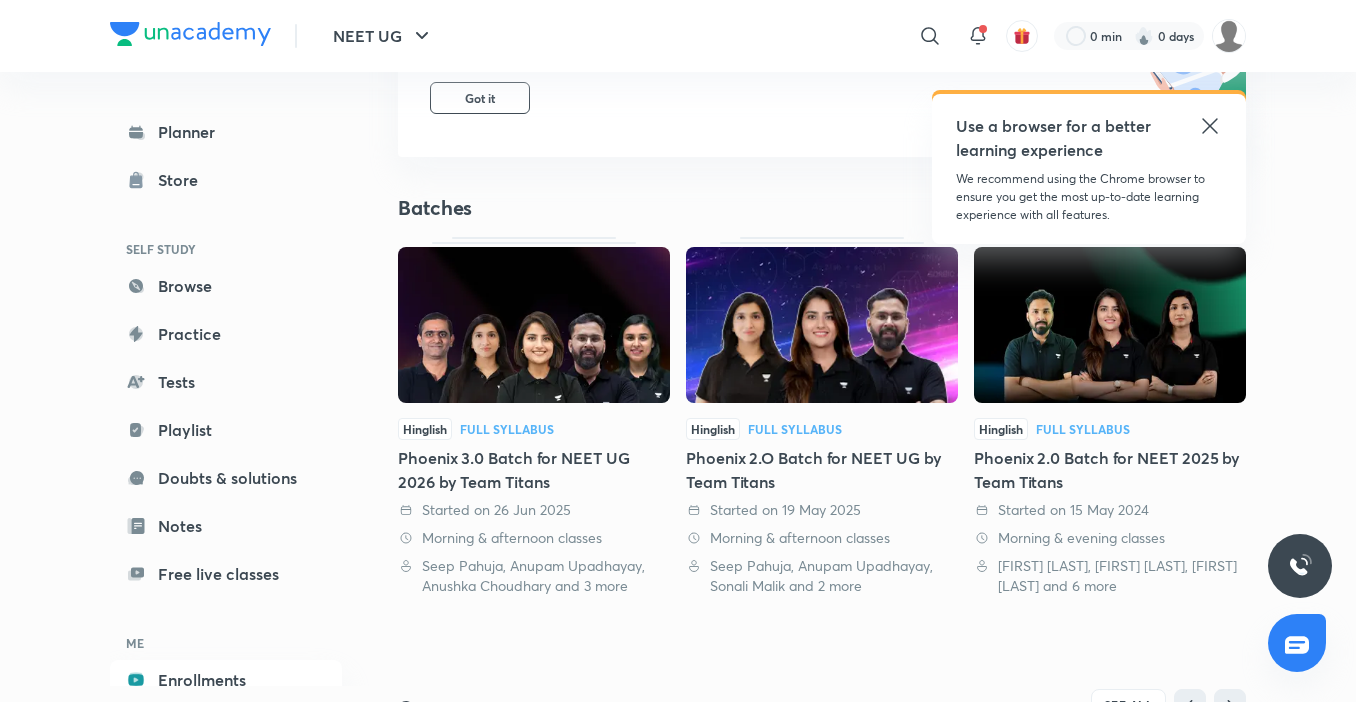 scroll, scrollTop: 300, scrollLeft: 0, axis: vertical 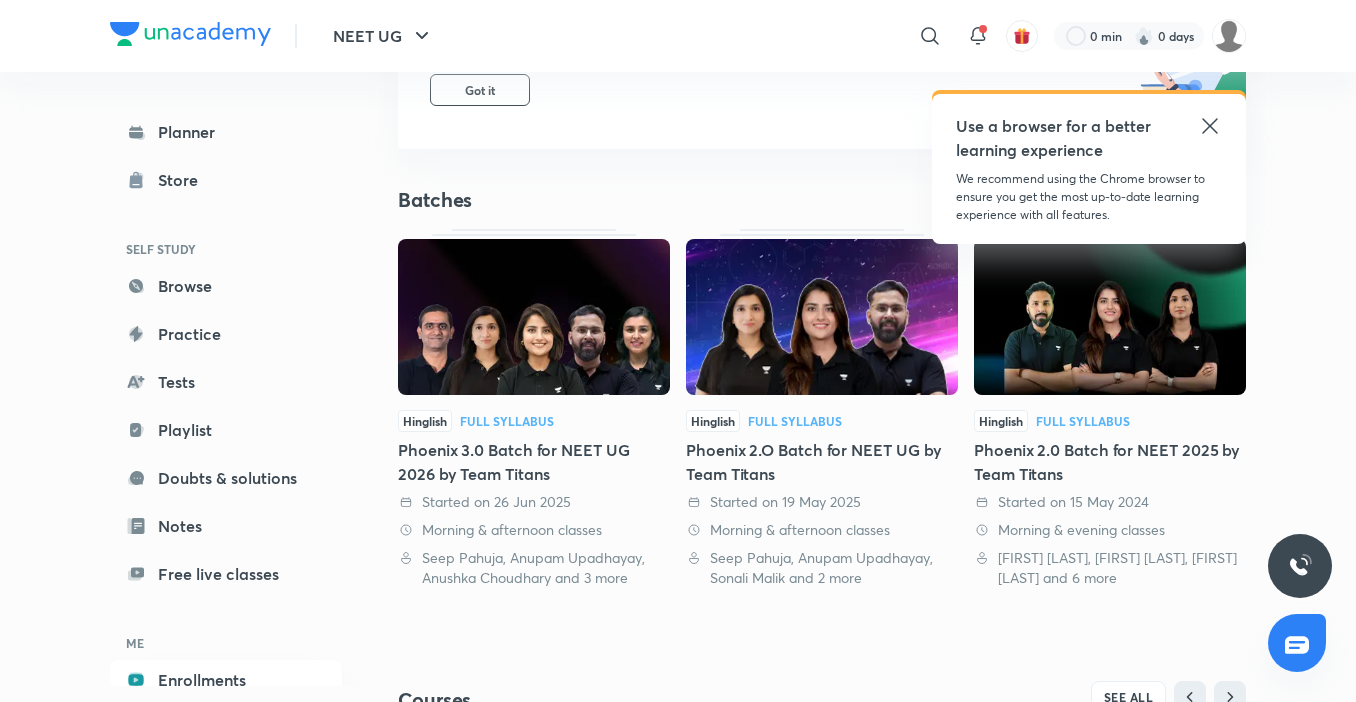 click at bounding box center (822, 317) 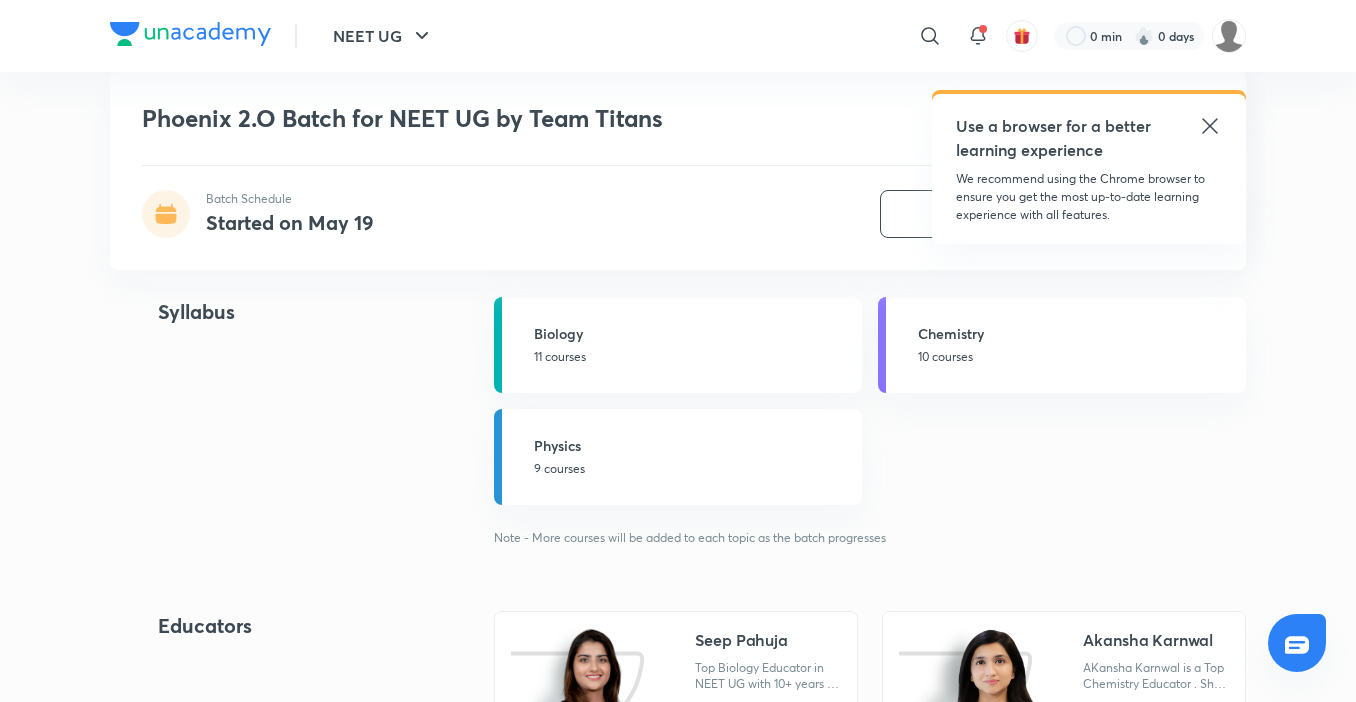 scroll, scrollTop: 2143, scrollLeft: 0, axis: vertical 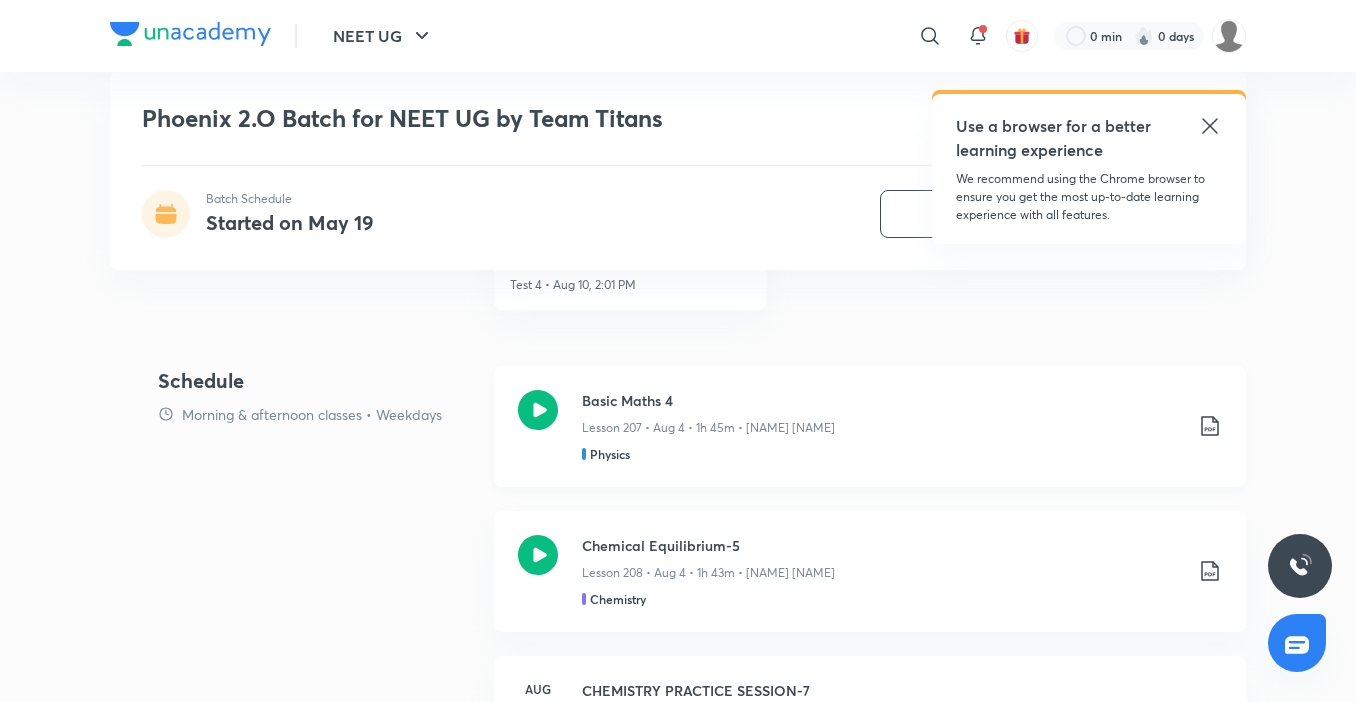 click 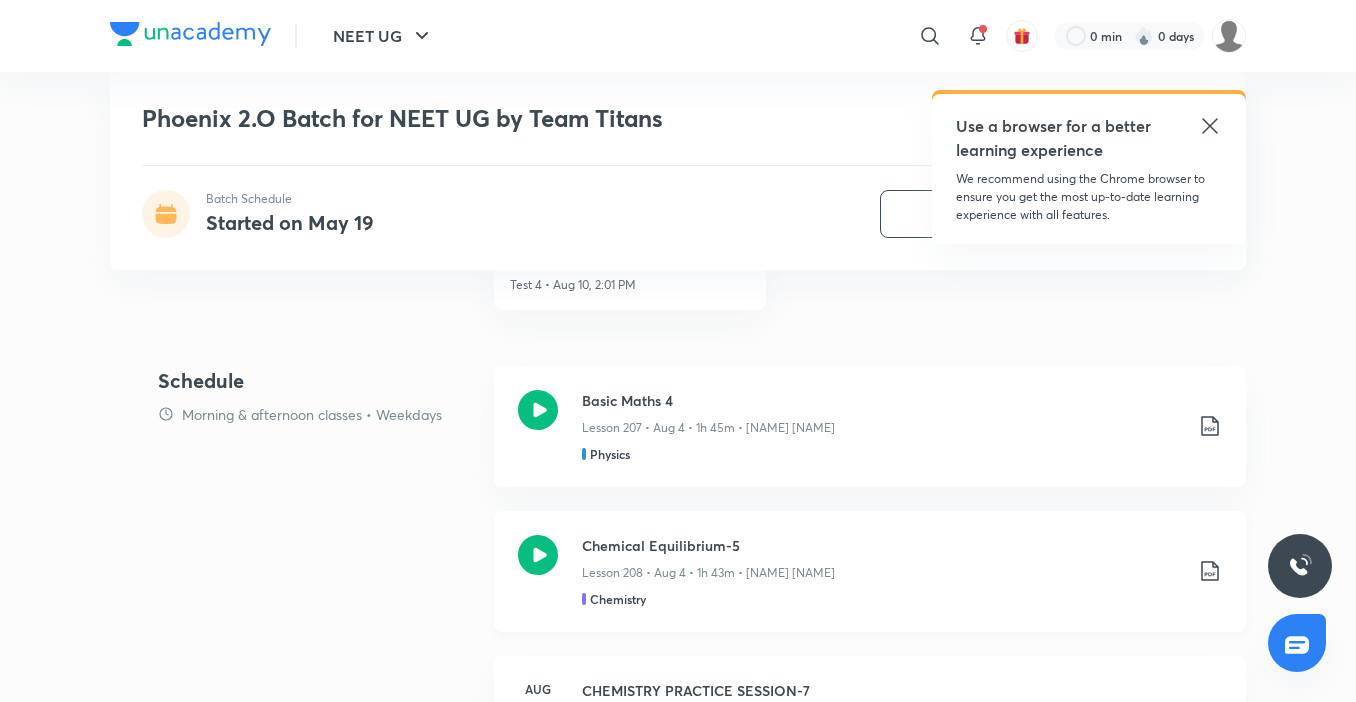 click 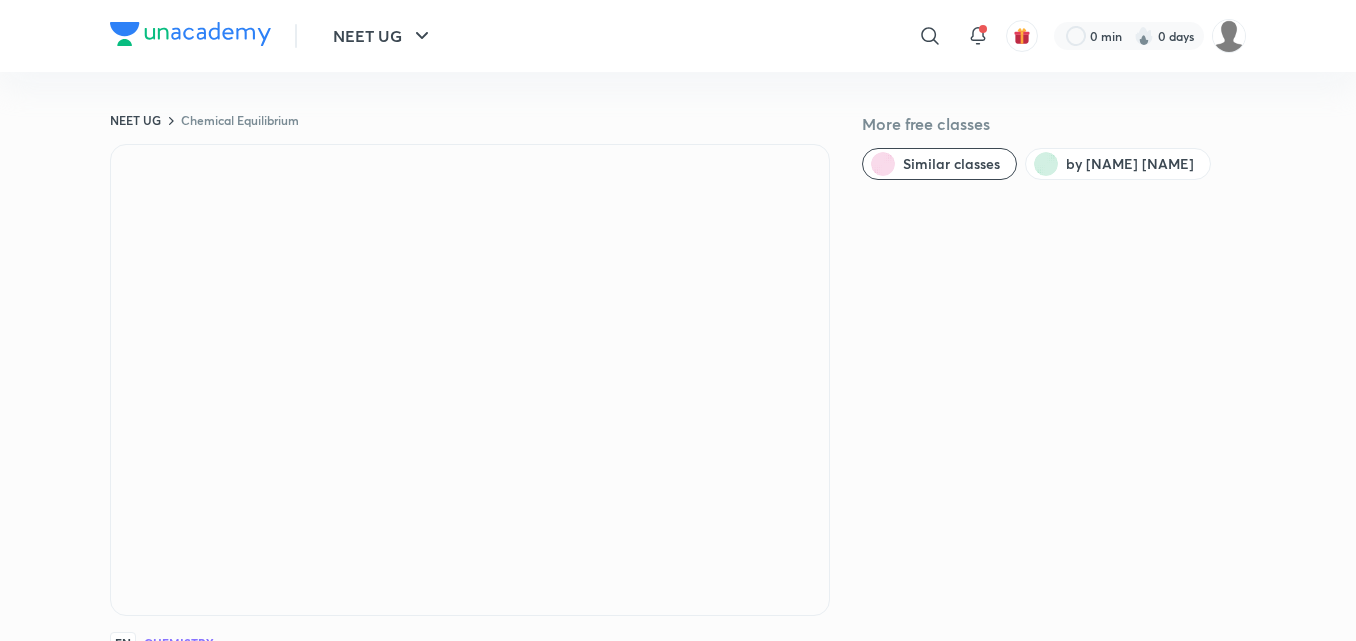 scroll, scrollTop: 0, scrollLeft: 0, axis: both 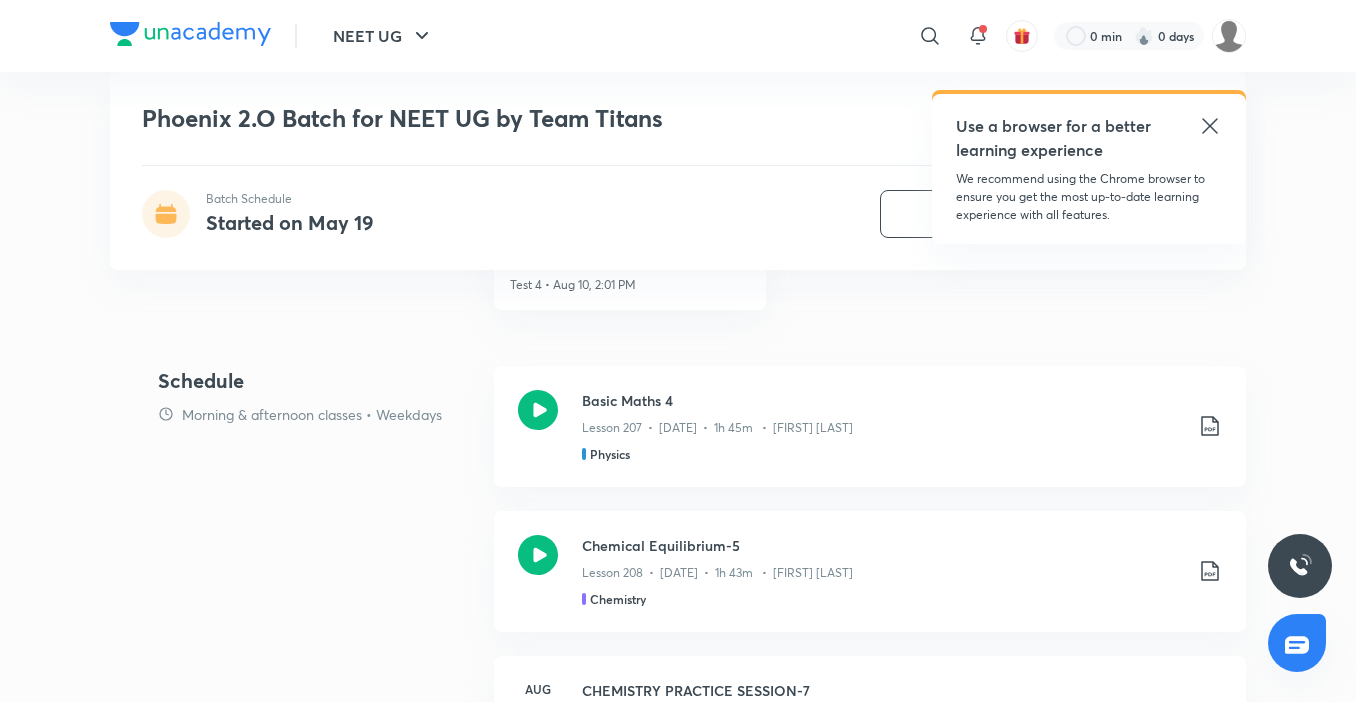 click 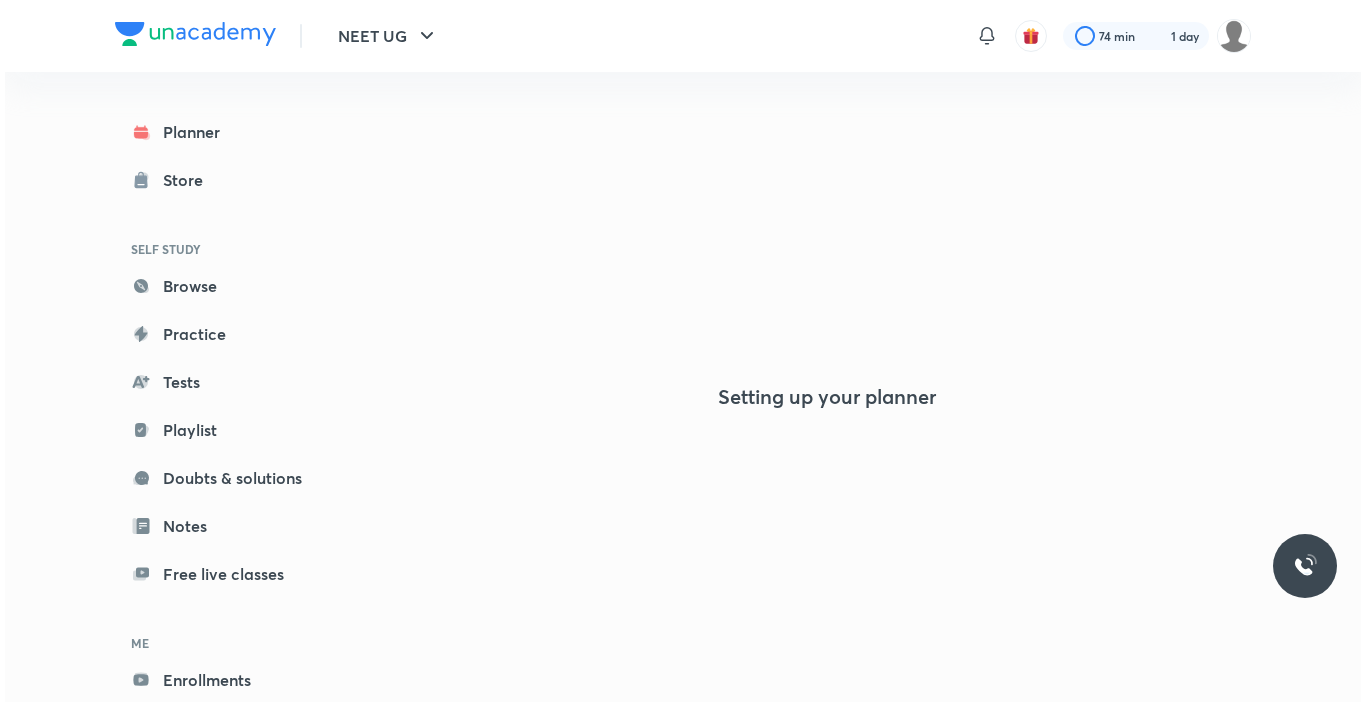 scroll, scrollTop: 0, scrollLeft: 0, axis: both 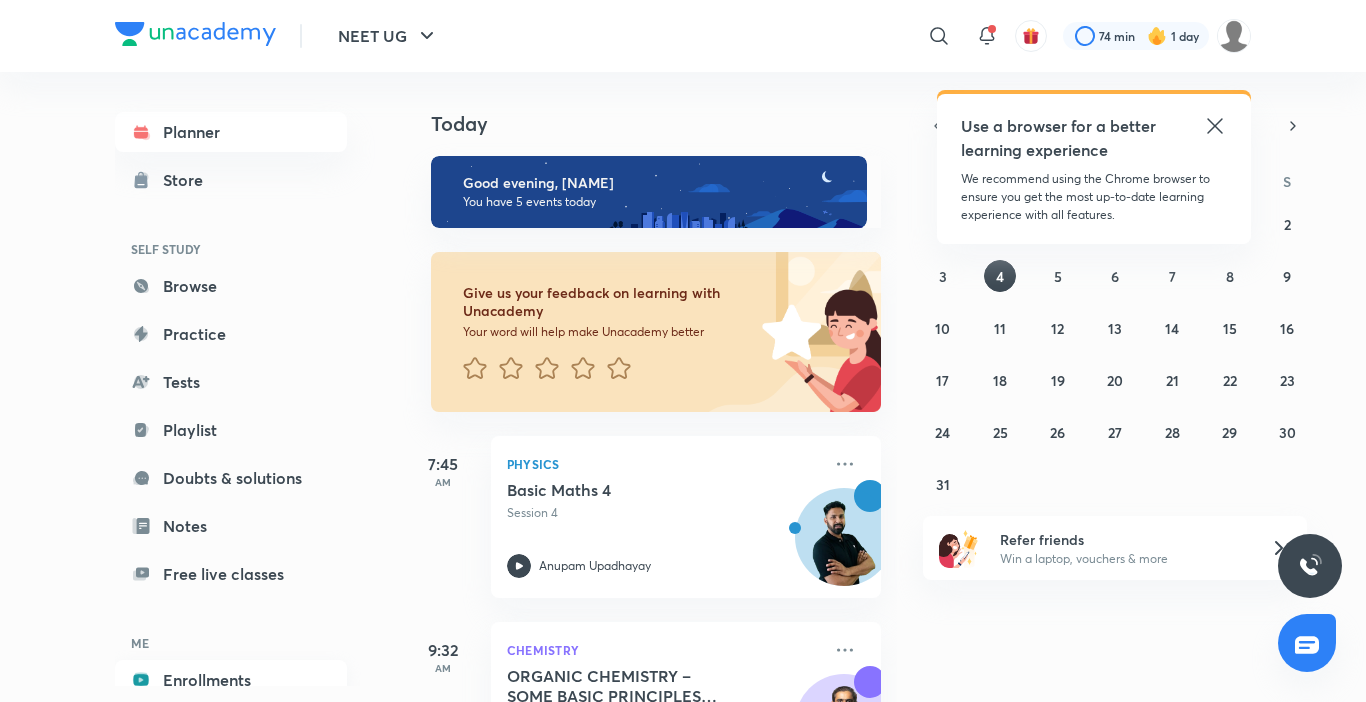 click 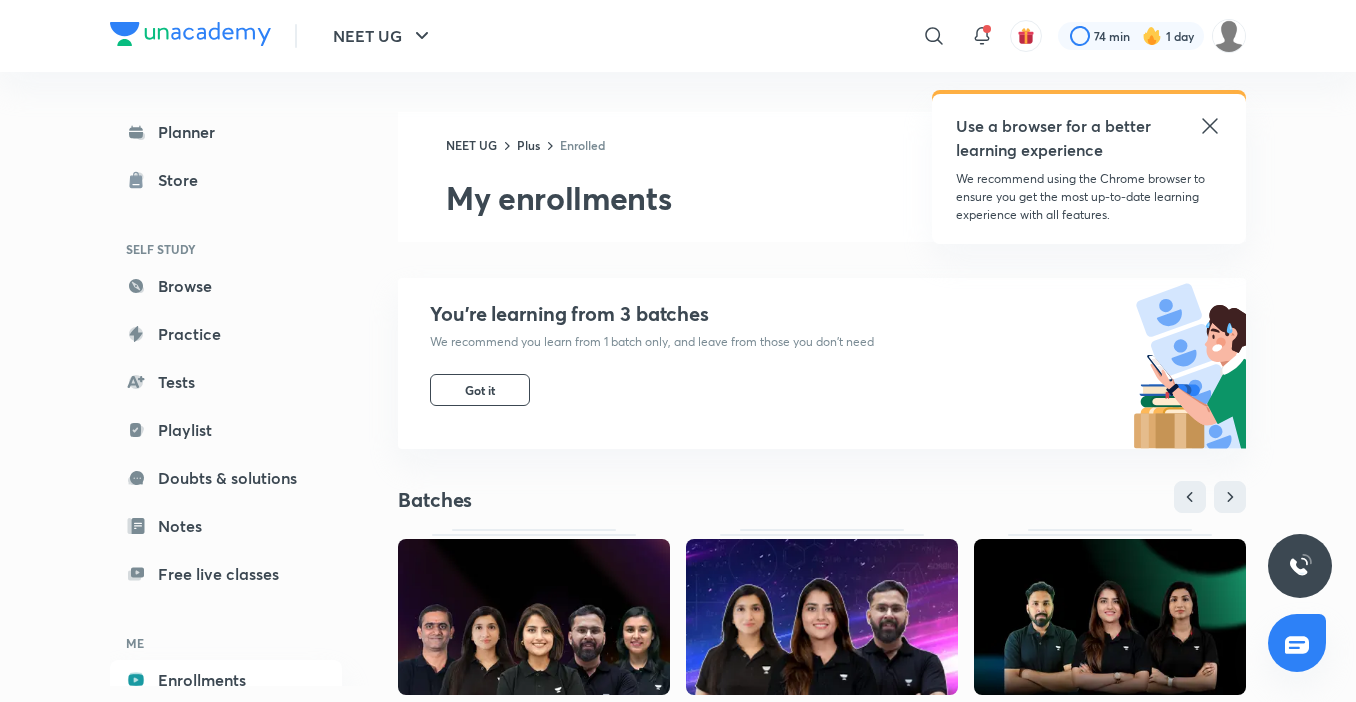 click on "NEET UG ​ Use a browser for a better learning experience We recommend using the Chrome browser to ensure you get the most up-to-date learning experience with all features. 74 min 1 day Planner Store SELF STUDY Browse Practice Tests Playlist Doubts & solutions Notes Free live classes ME Enrollments Saved NEET UG Plus Enrolled My enrollments You’re learning from 3 batches We recommend you learn from 1 batch only, and leave from those you don’t need Got it Batches Hinglish Full Syllabus Phoenix 3.0 Batch for NEET UG 2026 by Team Titans   Started on 26 Jun 2025   Morning & afternoon classes   Seep Pahuja, Anupam Upadhayay, Anushka Choudhary and 3 more Hinglish Full Syllabus Phoenix 2.O Batch for NEET UG by Team Titans   Started on 19 May 2025   Morning & afternoon classes   Seep Pahuja, Anupam Upadhayay, Sonali Malik and 2 more Hinglish Full Syllabus Phoenix 2.0 Batch for NEET 2025 by Team Titans   Started on 15 May 2024   Morning & evening classes   Courses SEE ALL Live   7   lessons Hinglish Chemistry   9" at bounding box center [678, 672] 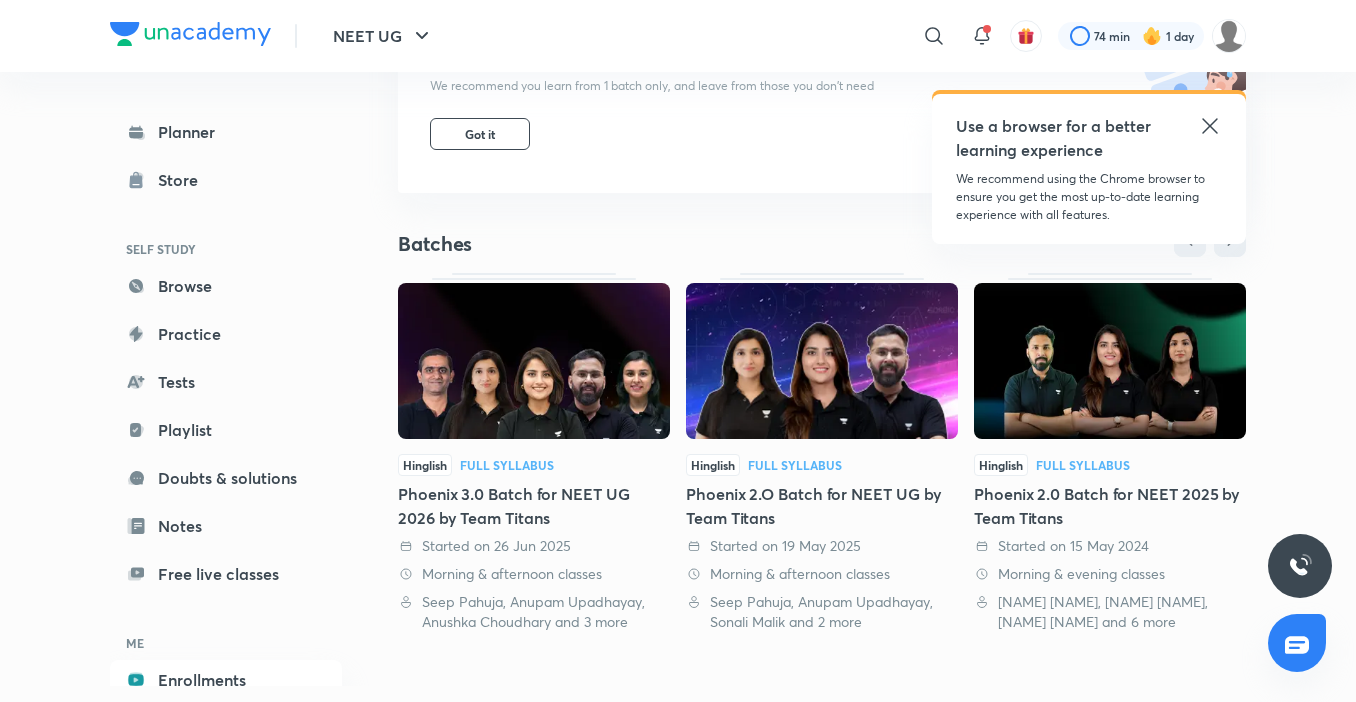 scroll, scrollTop: 261, scrollLeft: 0, axis: vertical 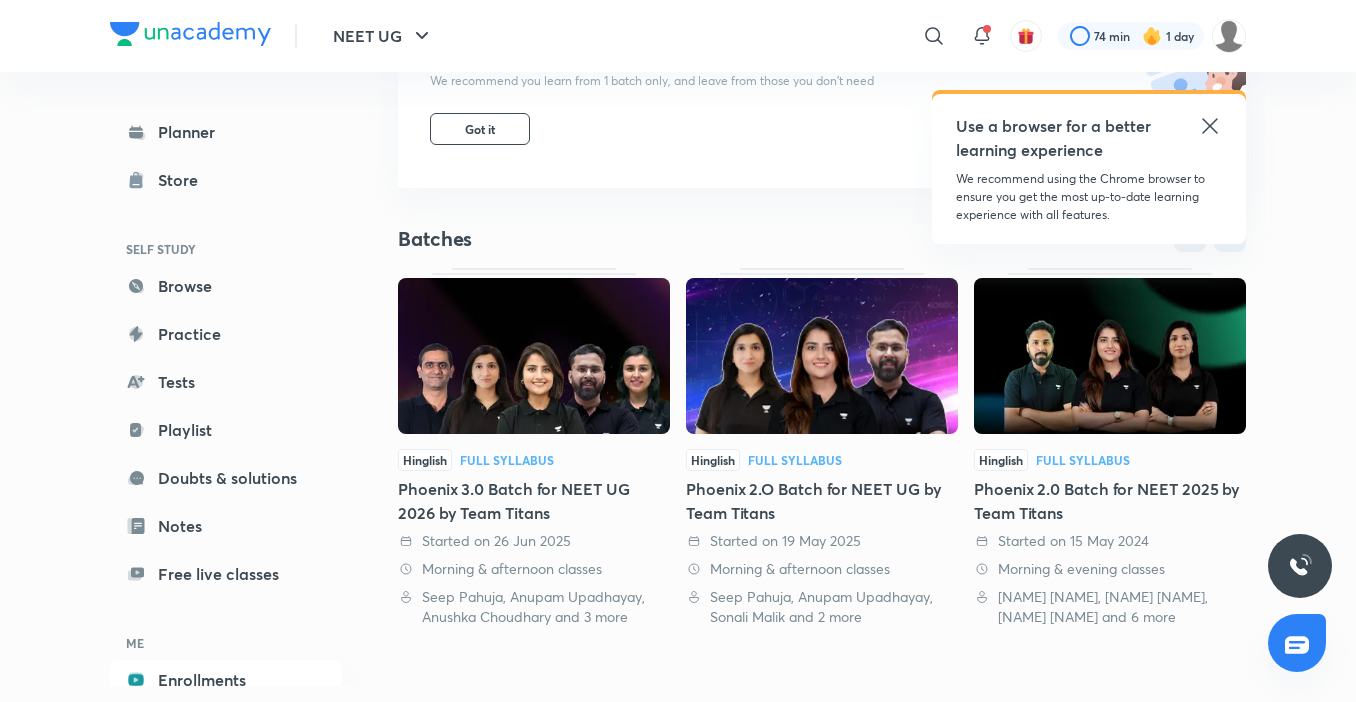 click on "Full Syllabus" at bounding box center [507, 460] 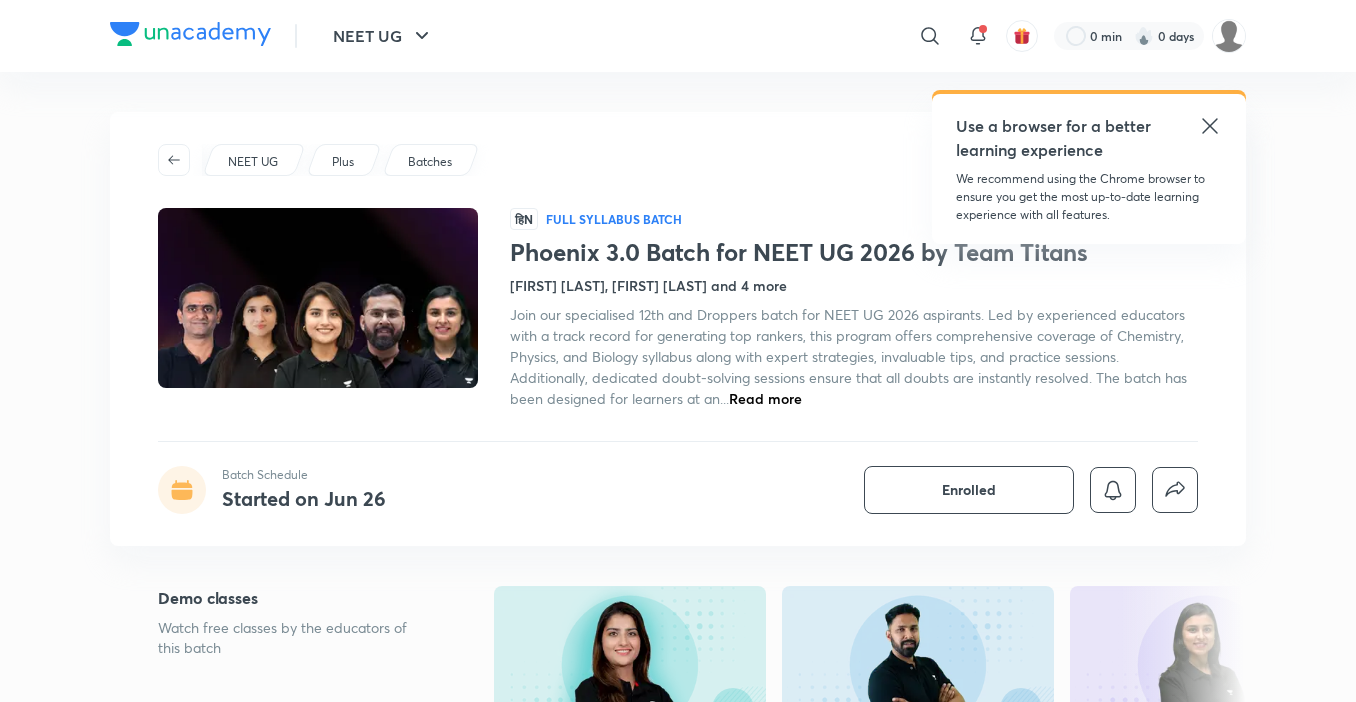 scroll, scrollTop: 0, scrollLeft: 0, axis: both 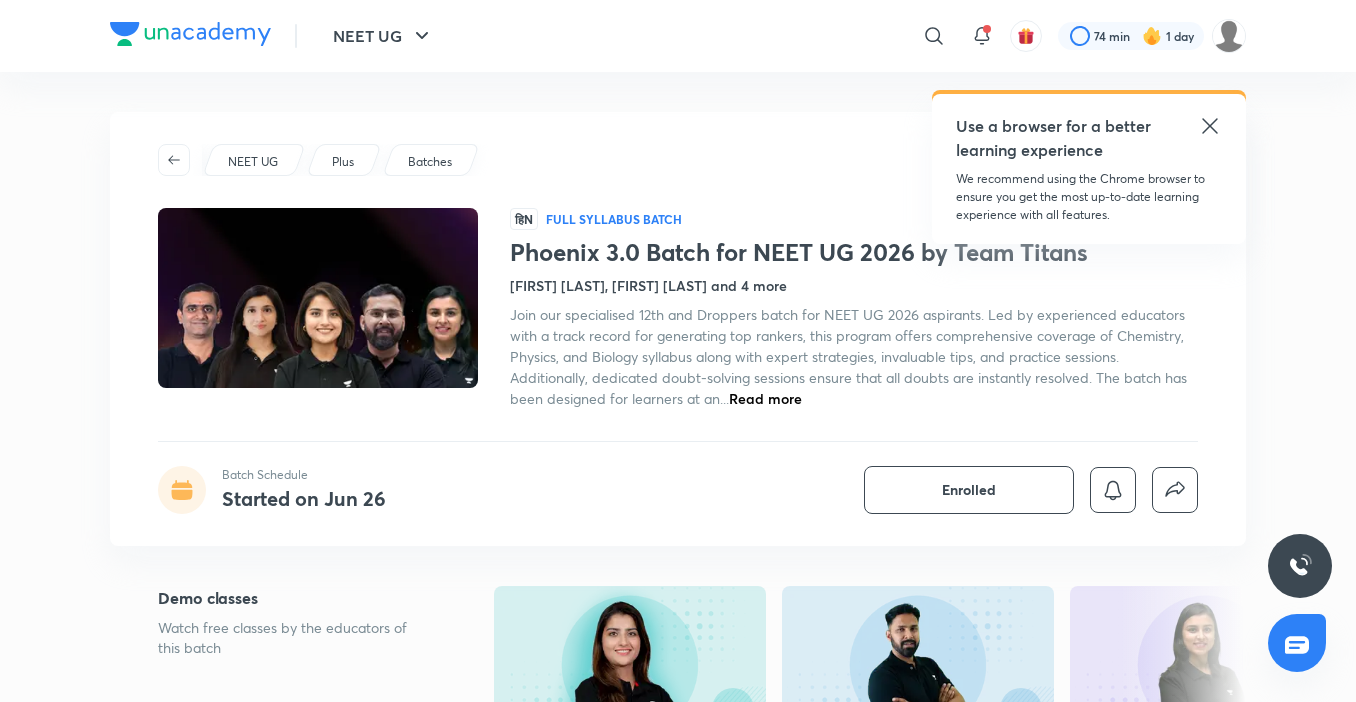 click 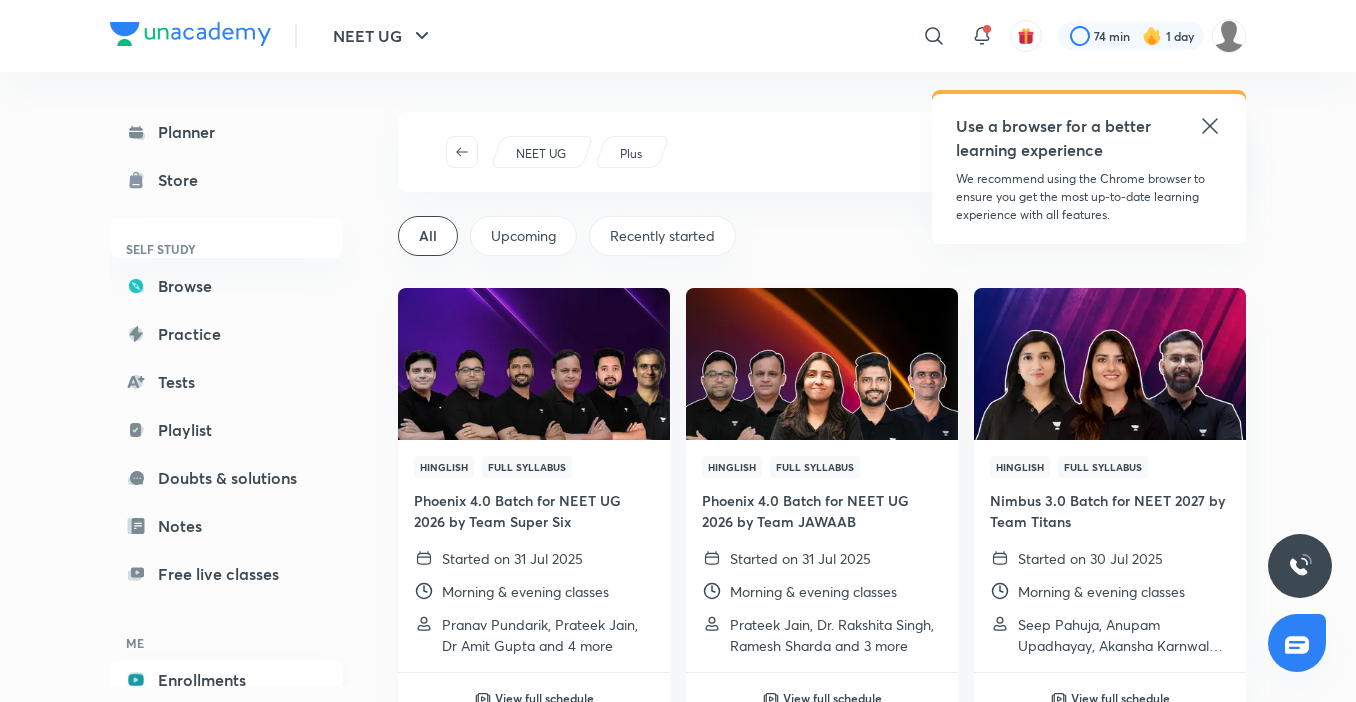 click on "Enrollments" at bounding box center (226, 680) 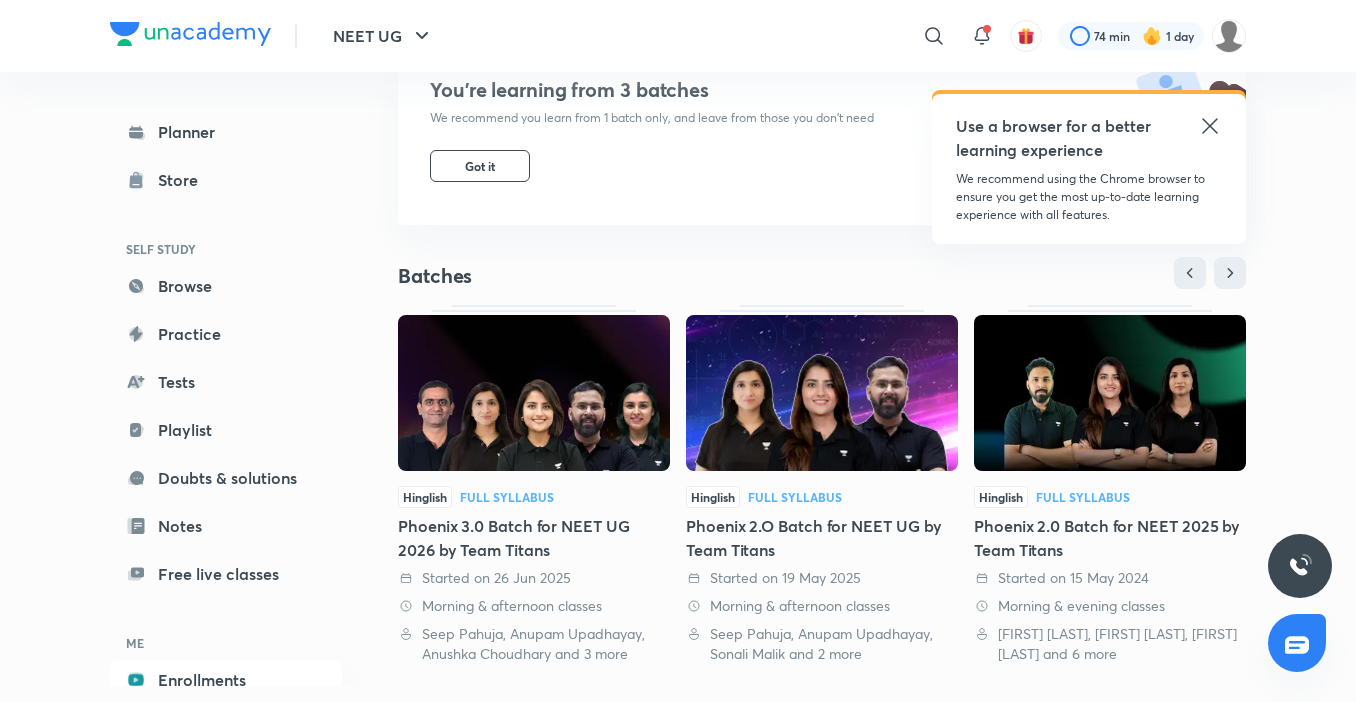 scroll, scrollTop: 237, scrollLeft: 0, axis: vertical 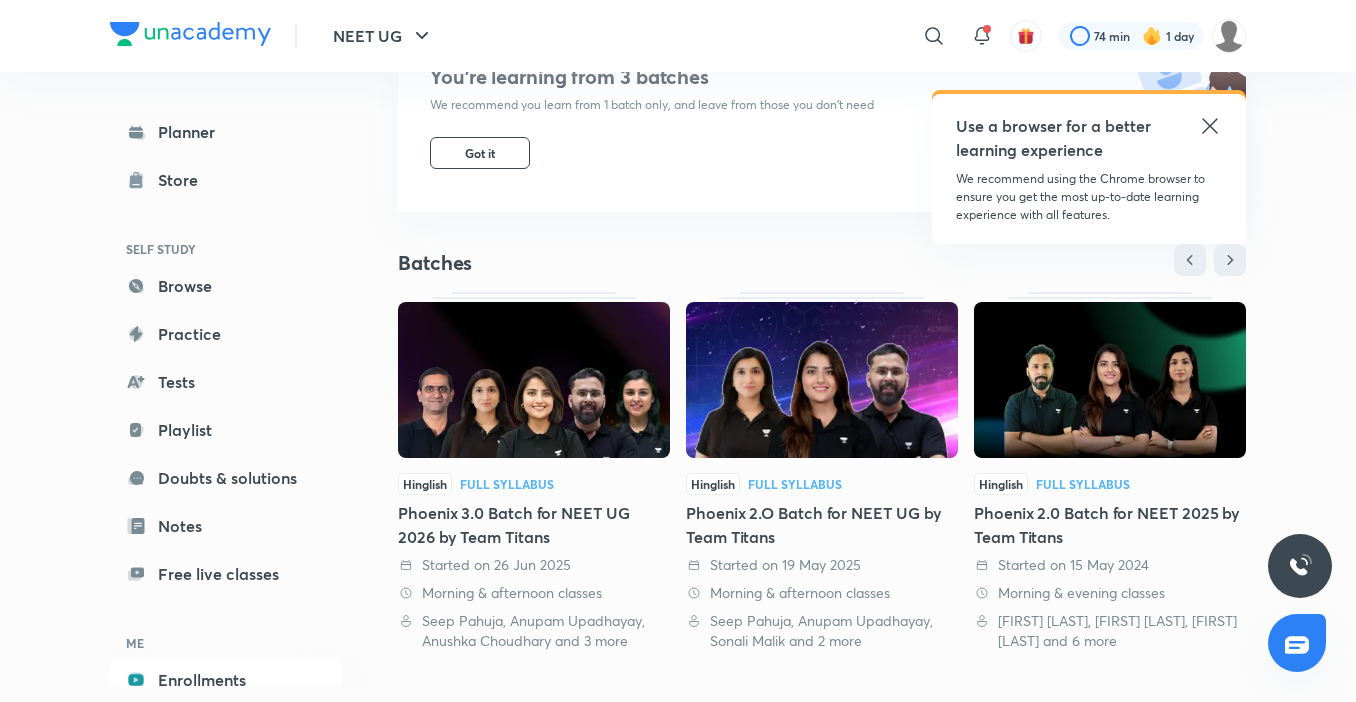 click at bounding box center [822, 380] 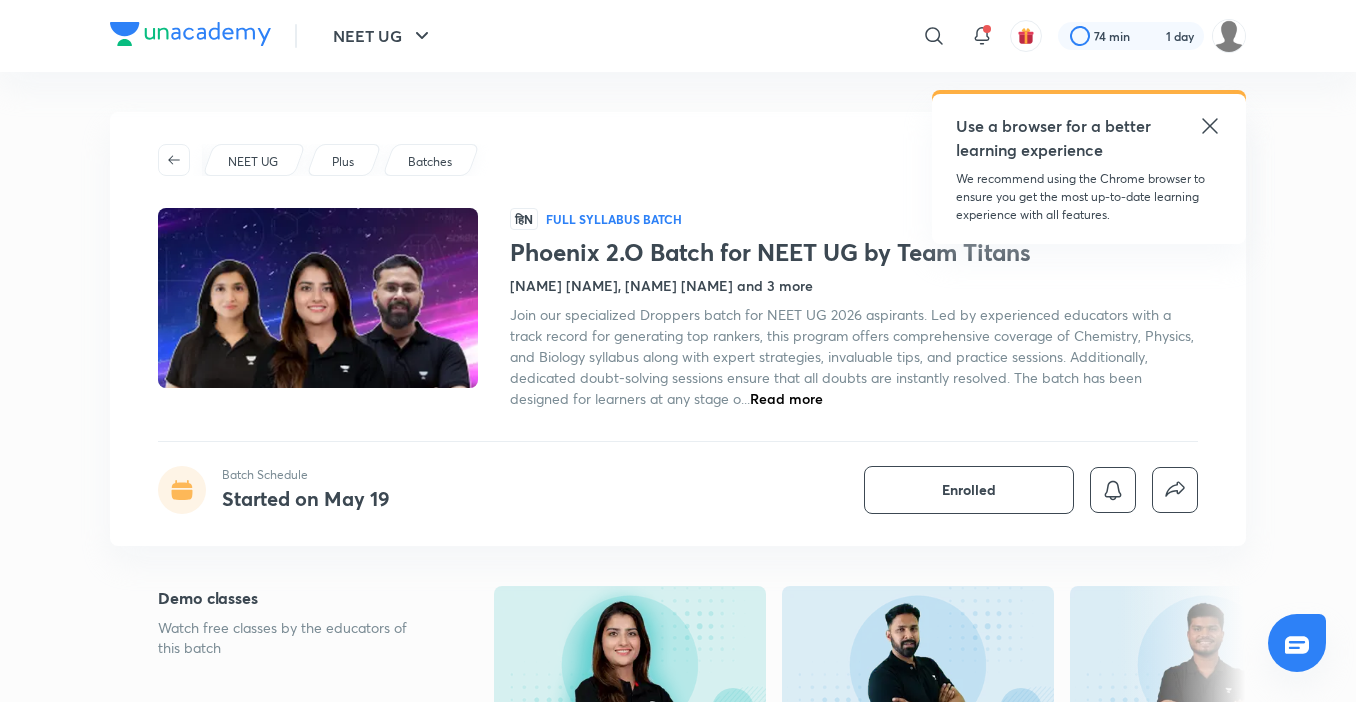 scroll, scrollTop: 0, scrollLeft: 0, axis: both 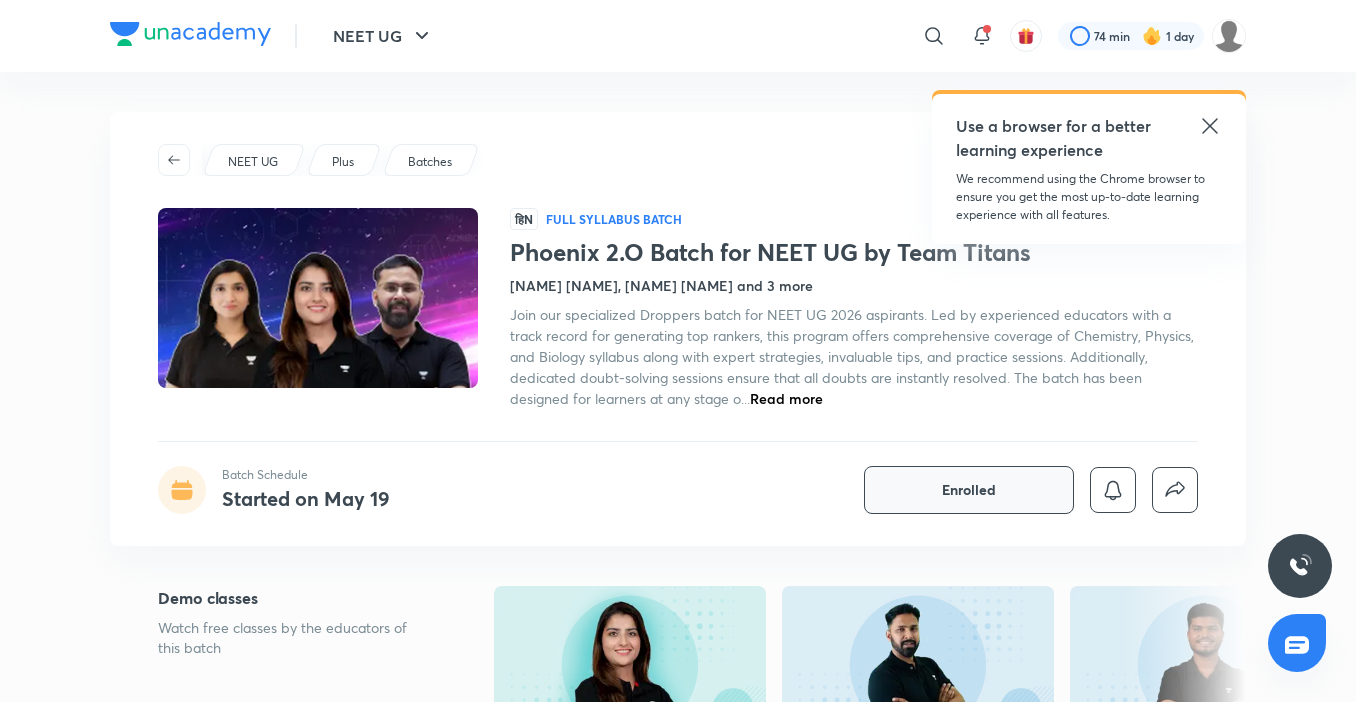 click on "Enrolled" at bounding box center [969, 490] 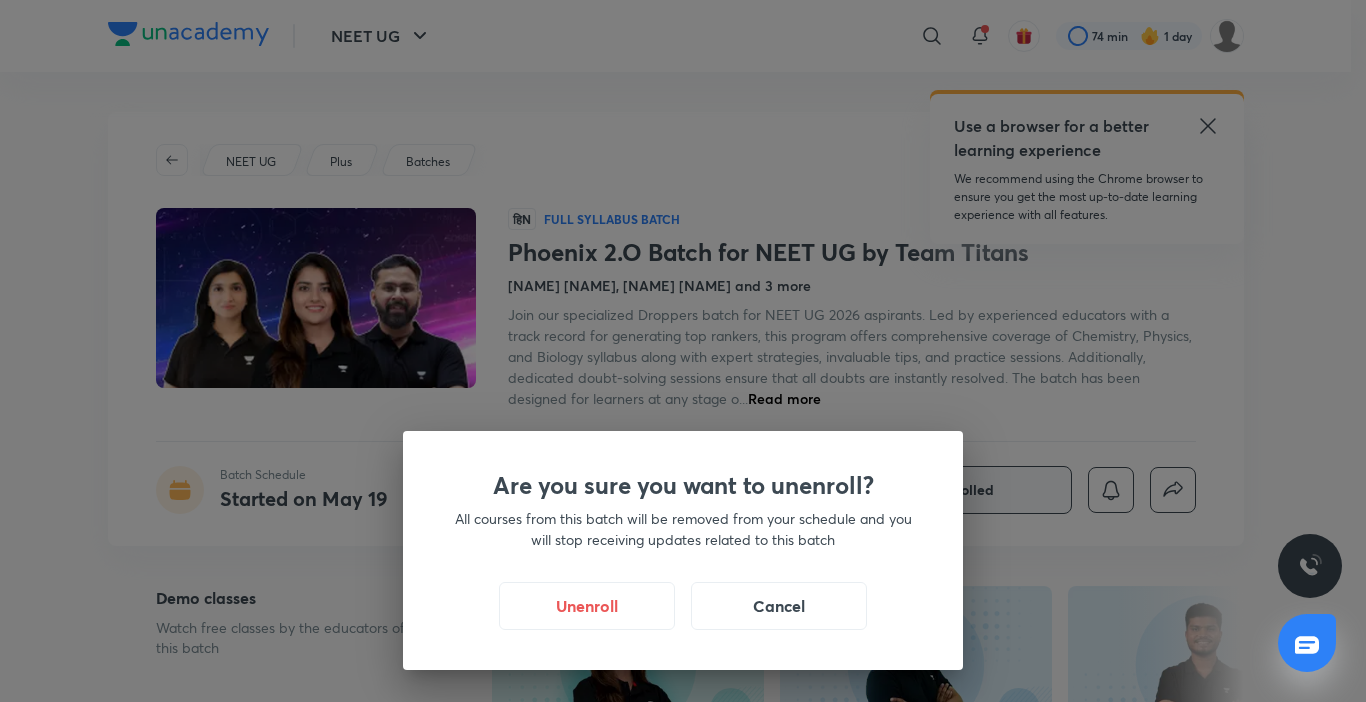 click on "Are you sure you want to unenroll? All courses from this batch will be removed from your schedule and you will stop receiving updates related to this batch Unenroll Cancel" at bounding box center (683, 351) 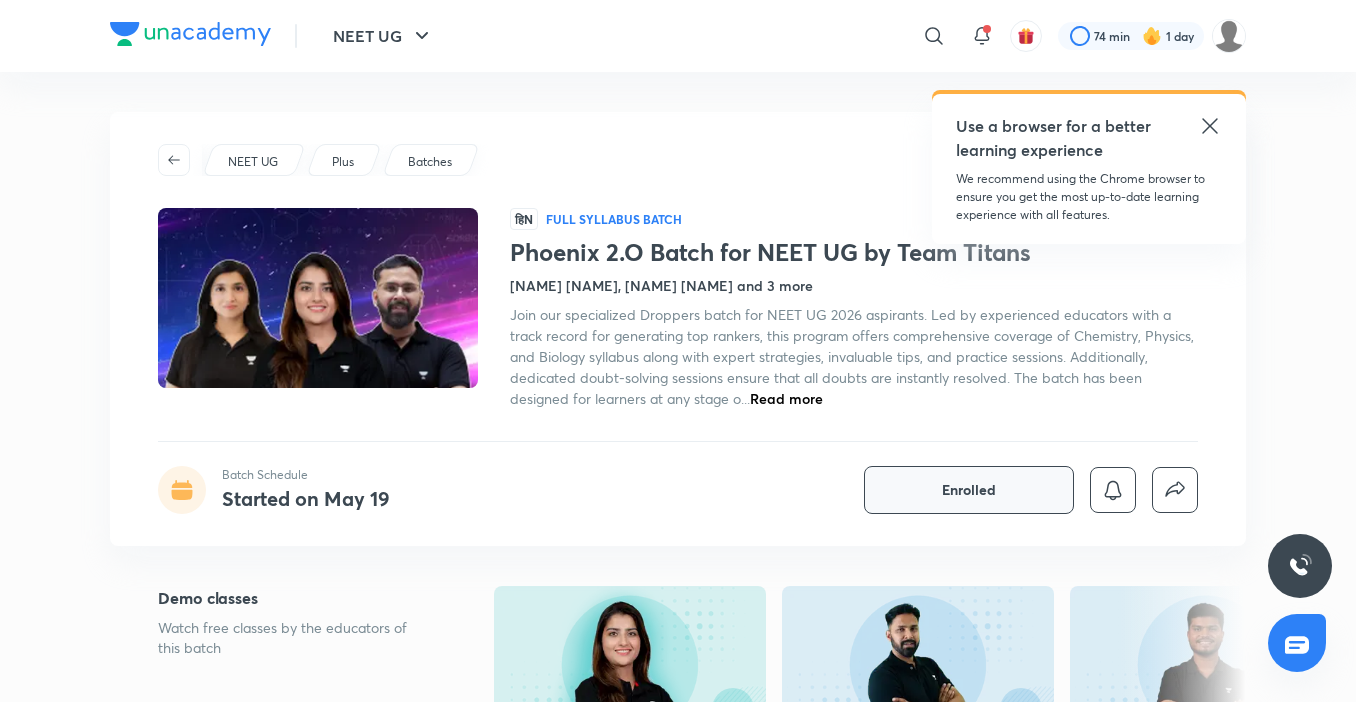 click on "Enrolled" at bounding box center (969, 490) 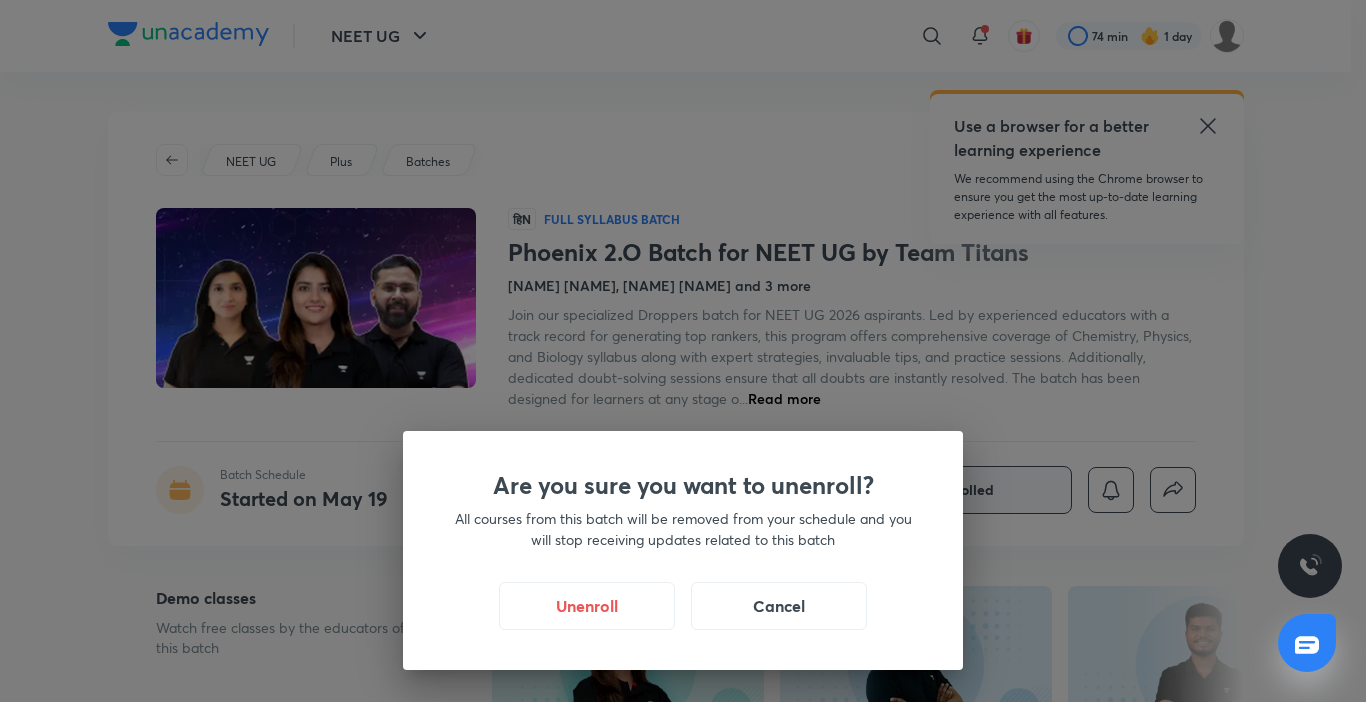 click on "Are you sure you want to unenroll? All courses from this batch will be removed from your schedule and you will stop receiving updates related to this batch Unenroll Cancel" at bounding box center (683, 351) 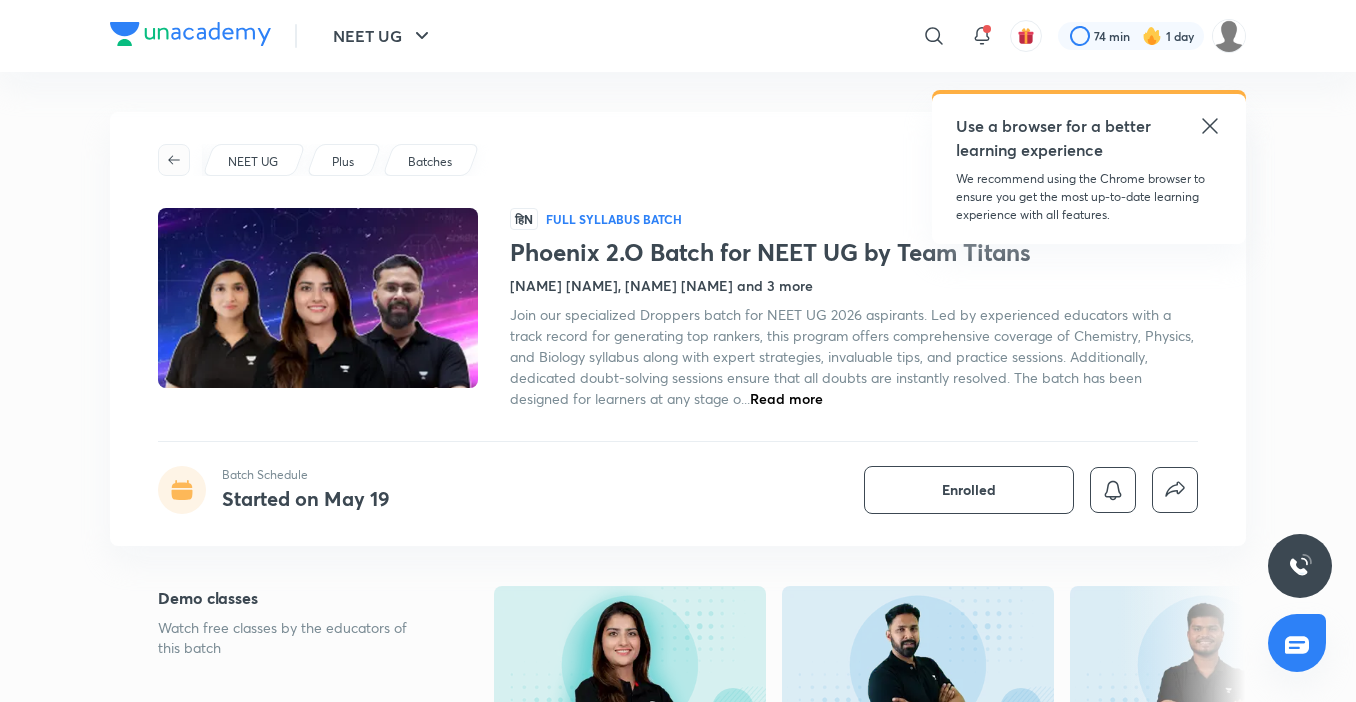 click 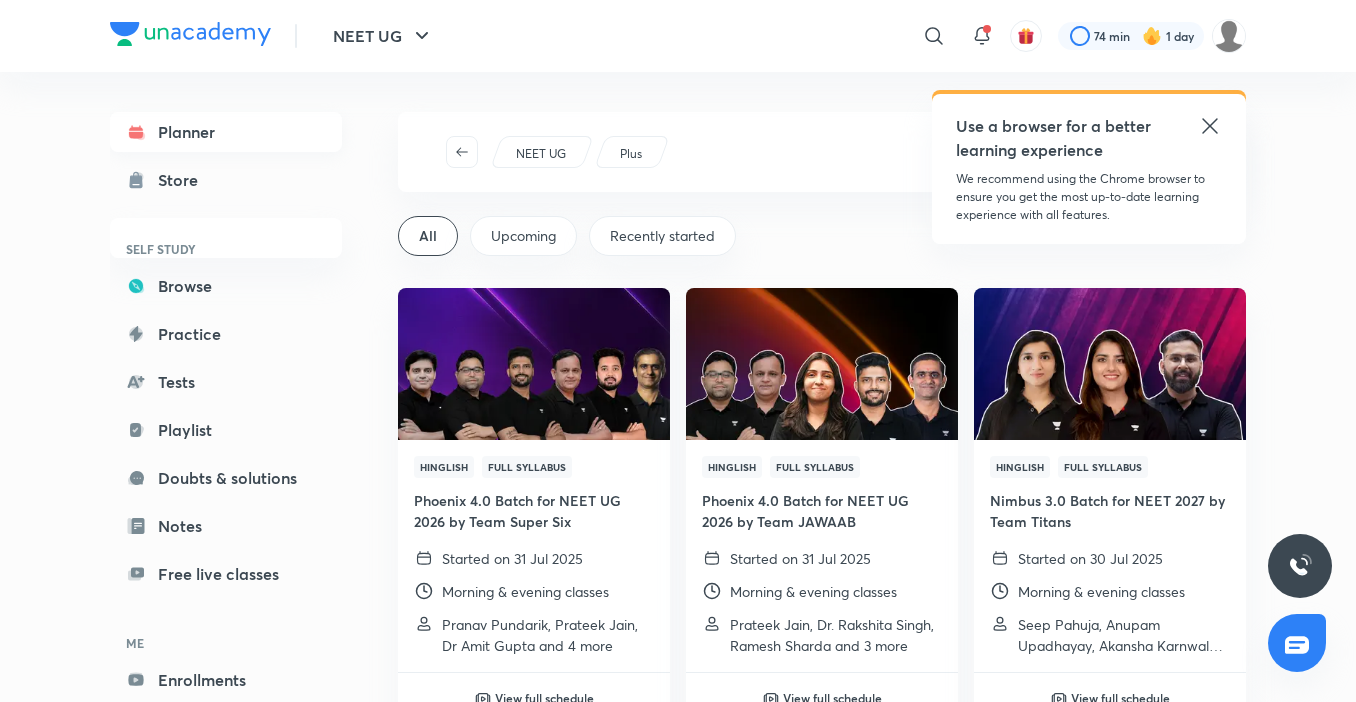 click on "Planner" at bounding box center [226, 132] 